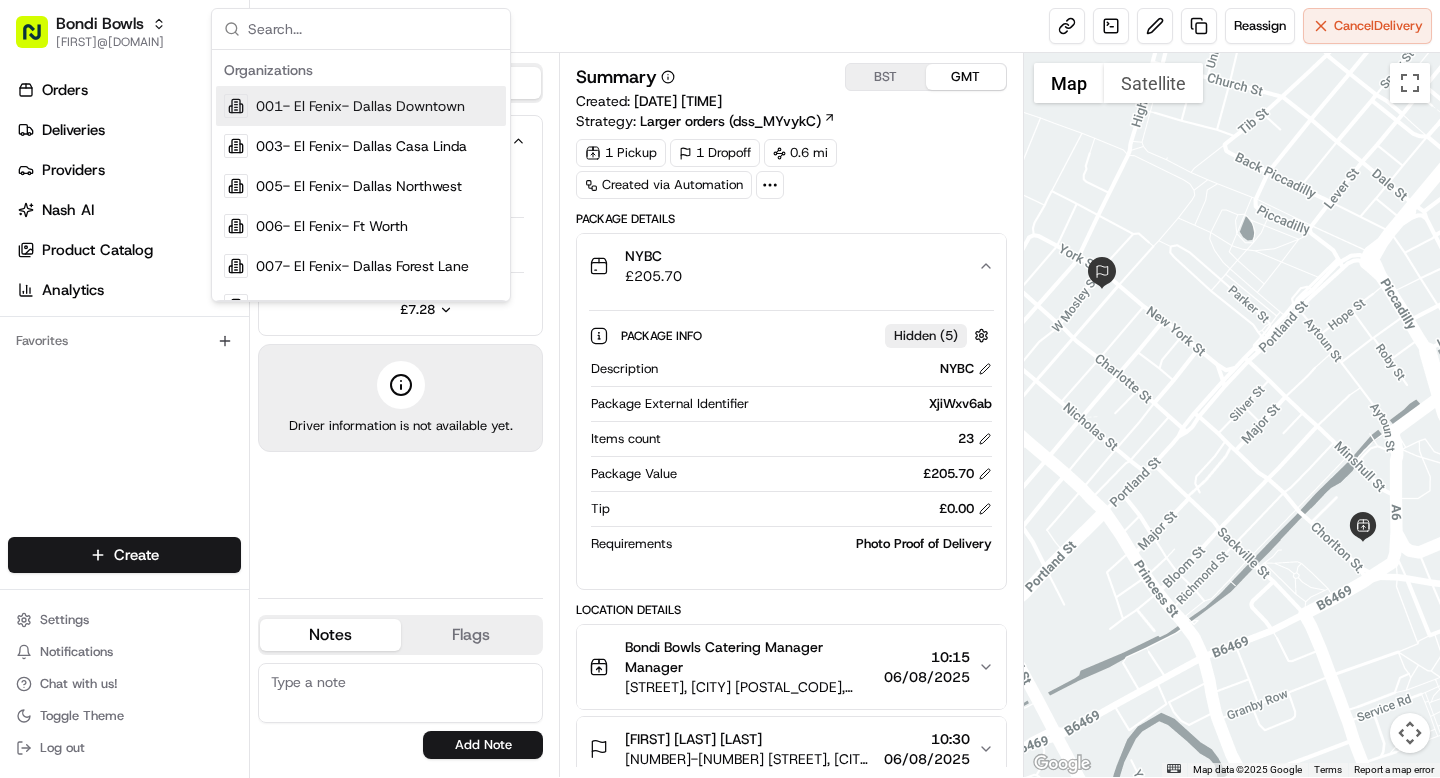 scroll, scrollTop: 0, scrollLeft: 0, axis: both 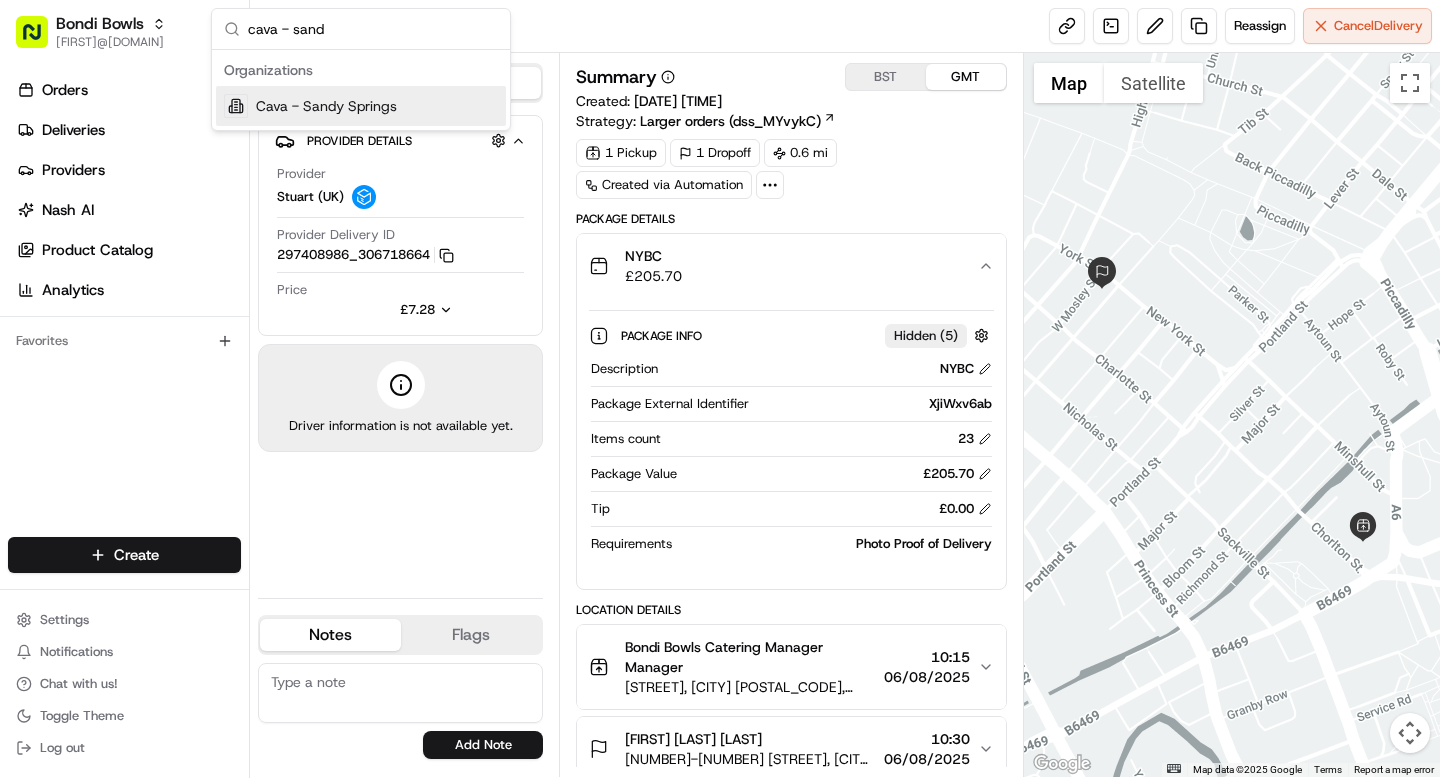 type on "cava - sand" 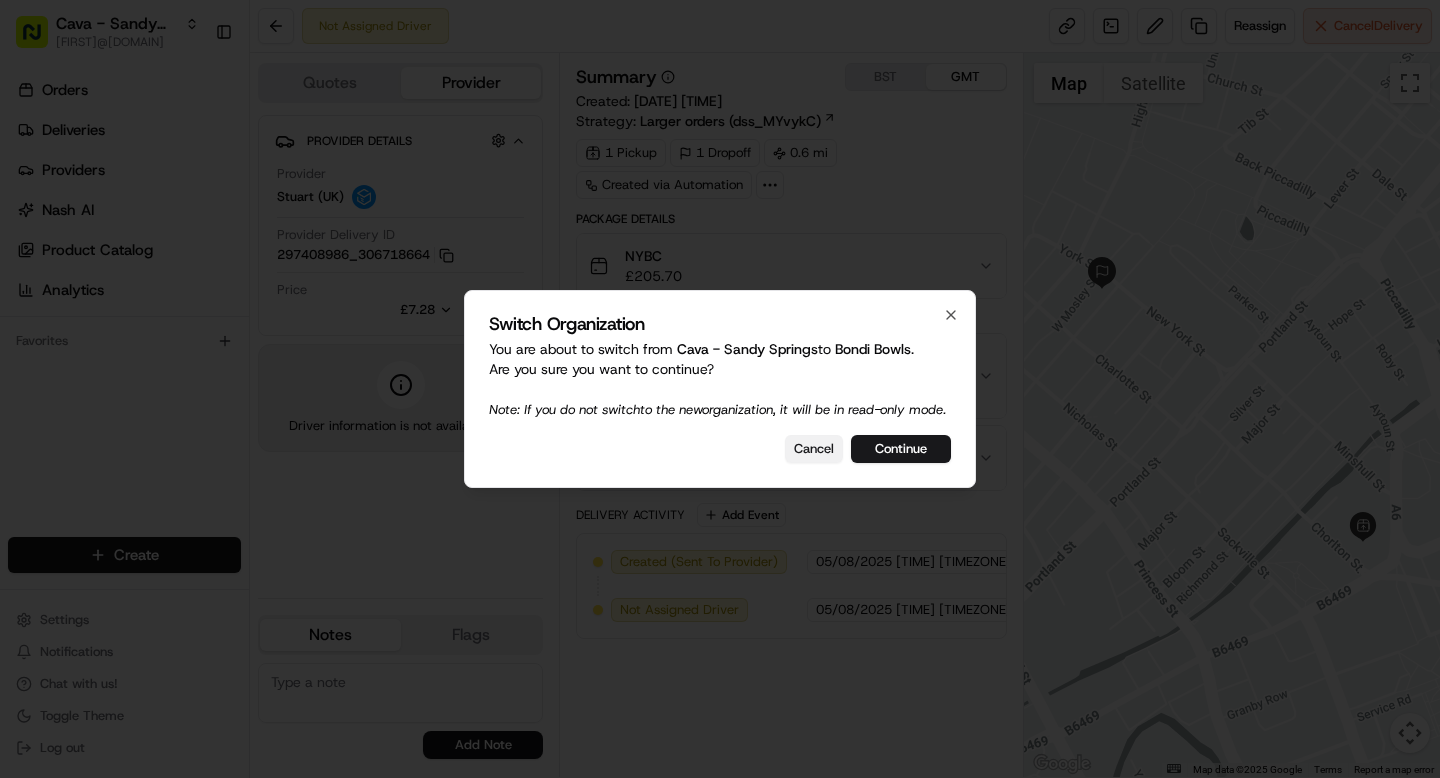 click on "Cancel" at bounding box center (814, 449) 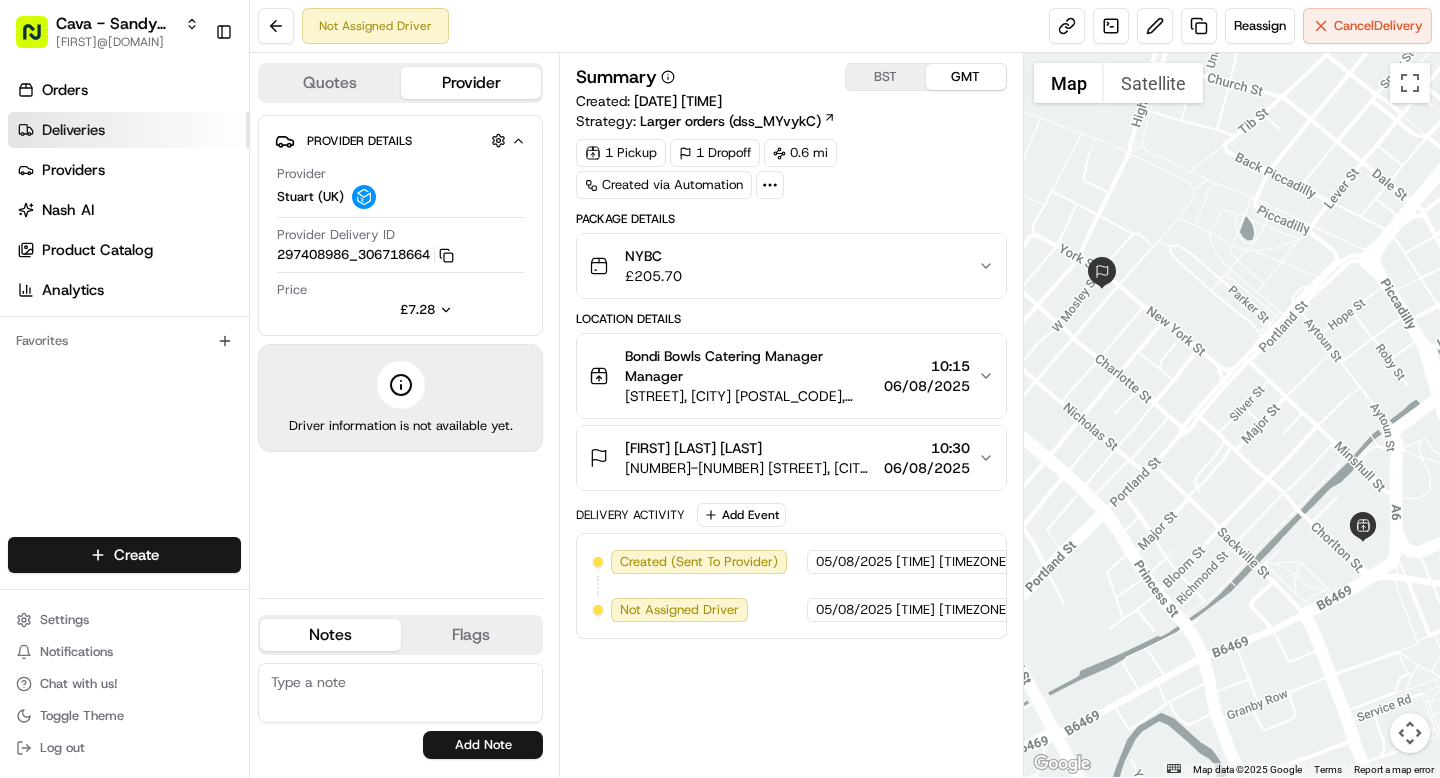 click on "Deliveries" at bounding box center (73, 130) 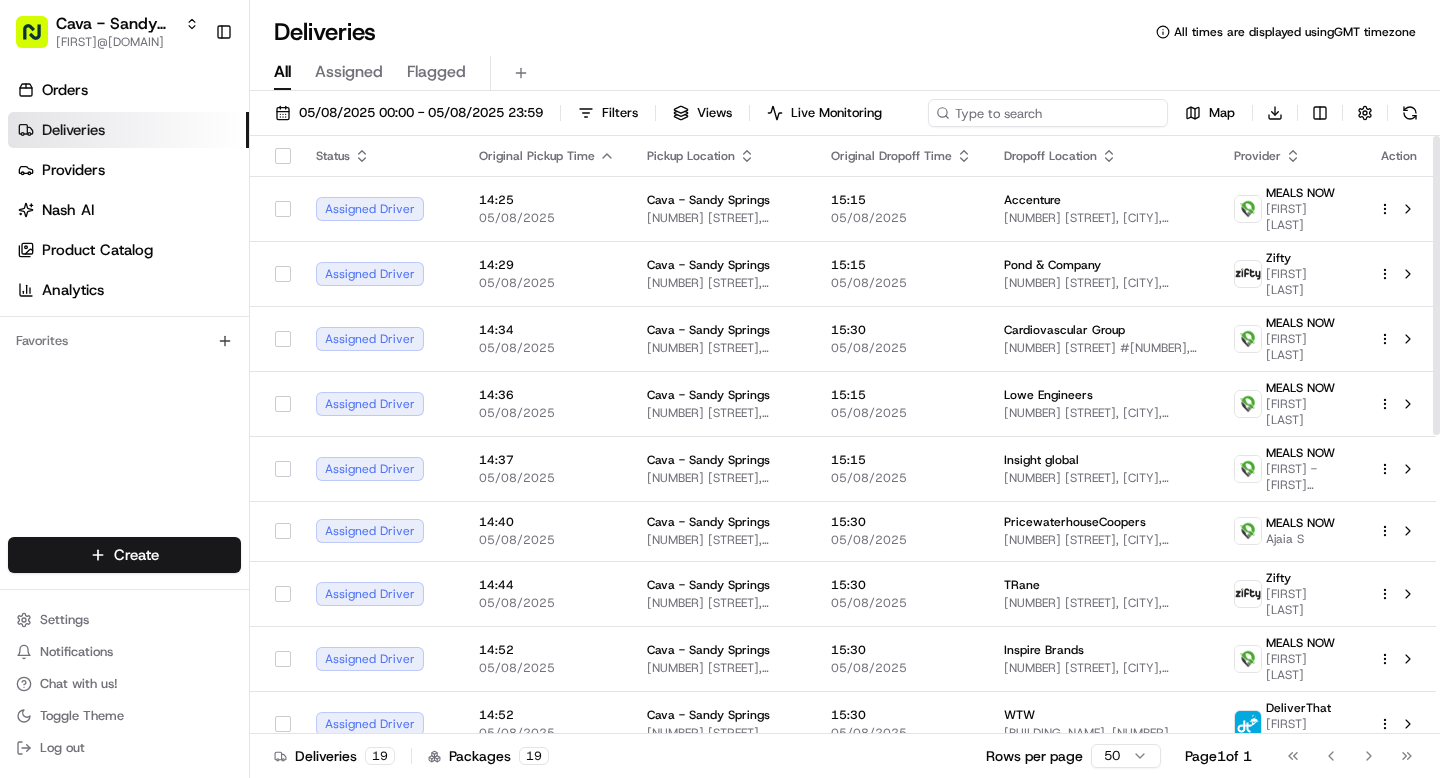 click at bounding box center [1048, 113] 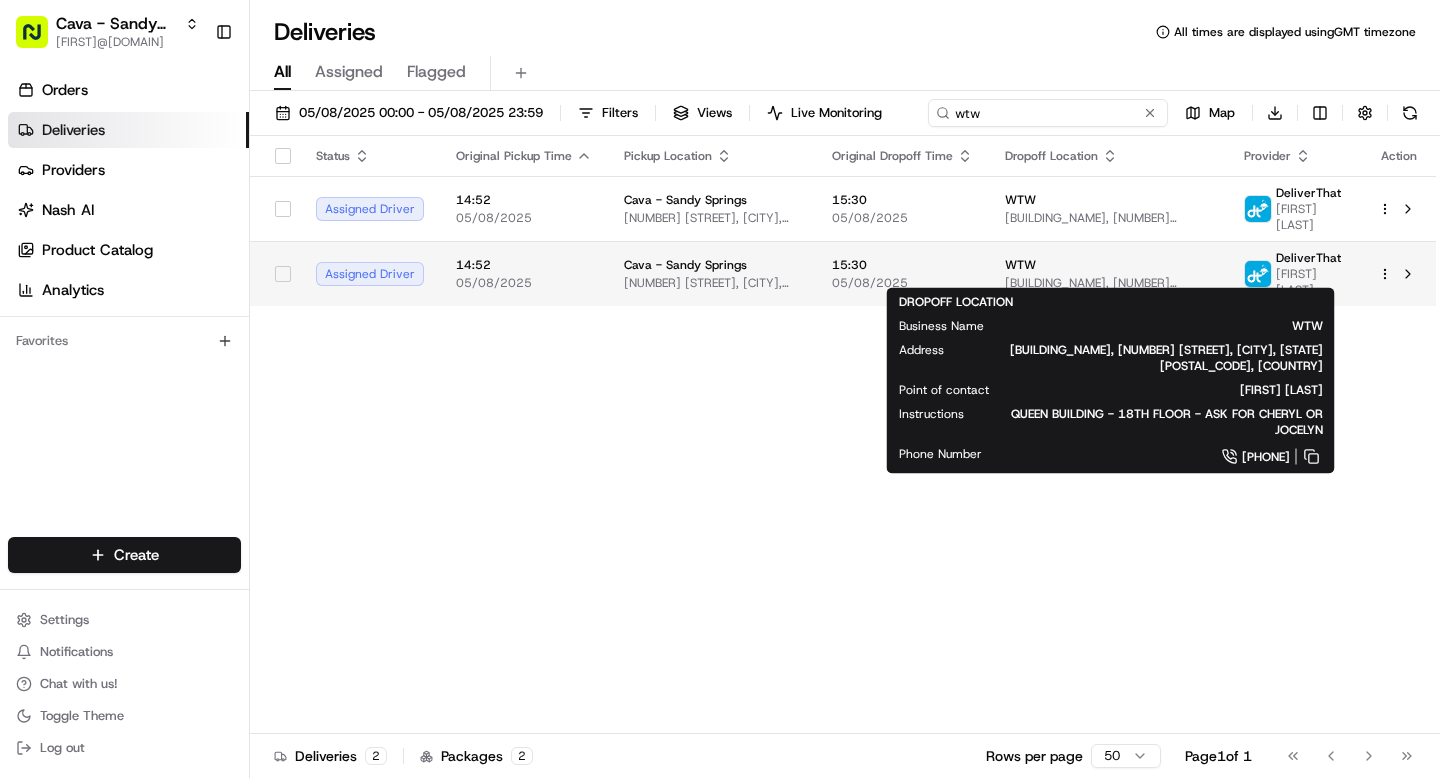 type on "wtw" 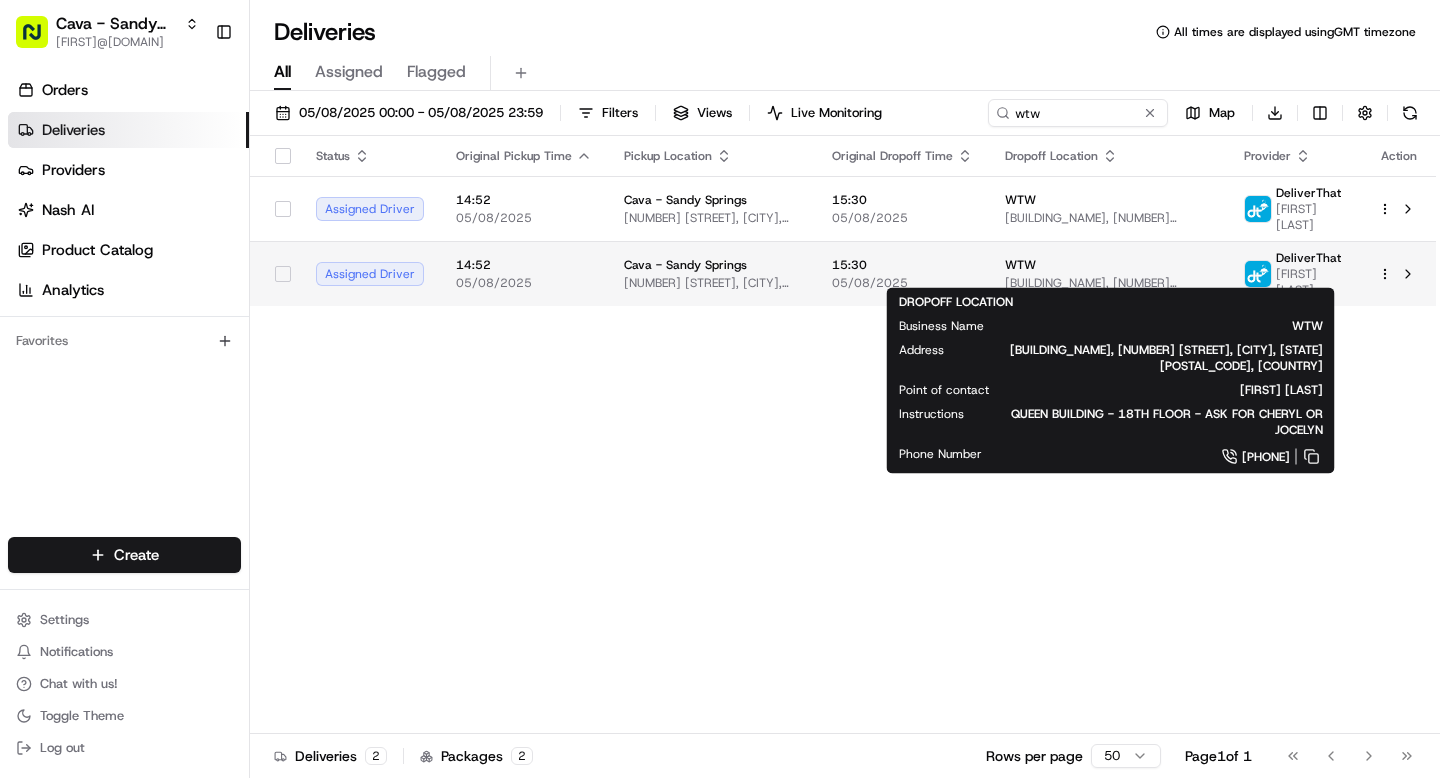 click on "[BUILDING_NAME], [NUMBER] [STREET], [CITY], [STATE] [POSTAL_CODE], [COUNTRY]" at bounding box center (1108, 283) 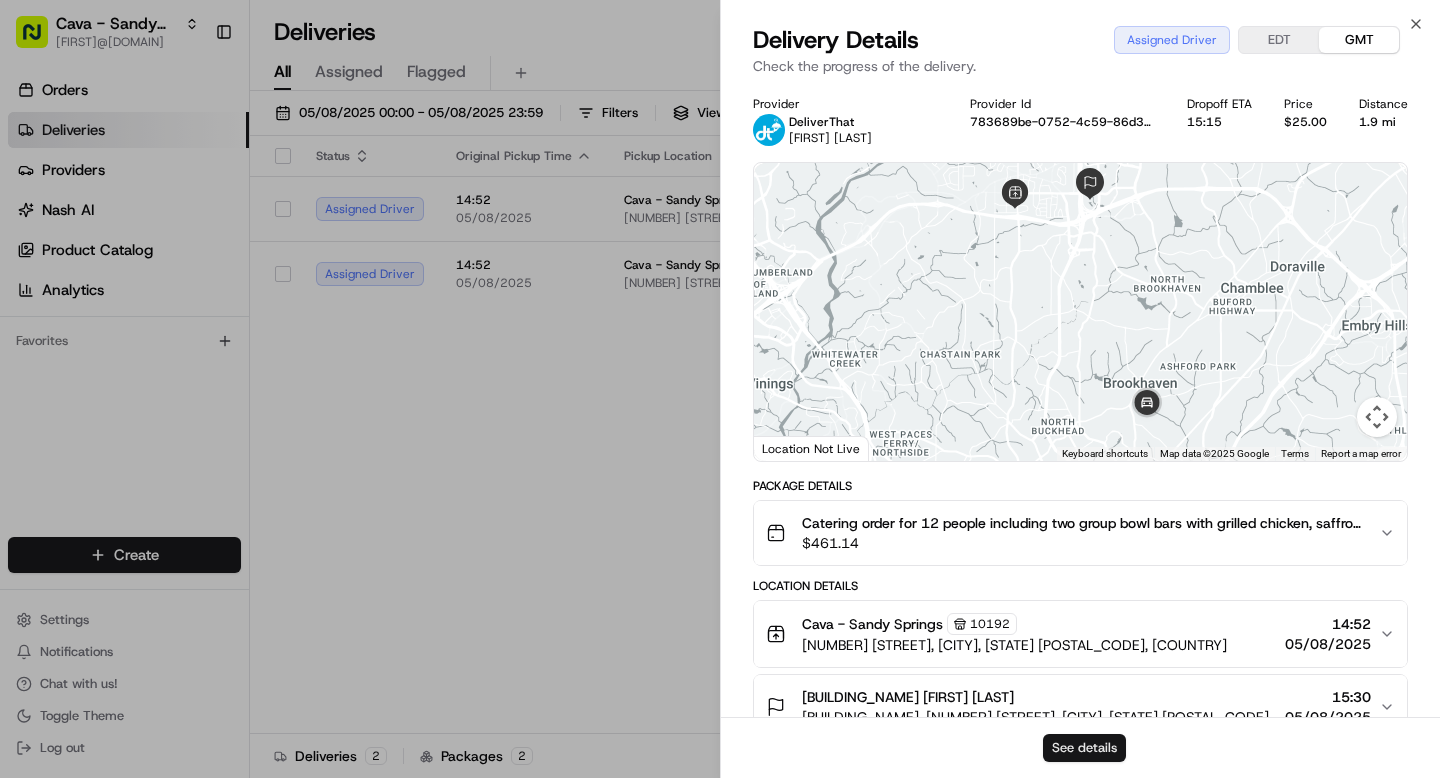 click on "See details" at bounding box center (1084, 748) 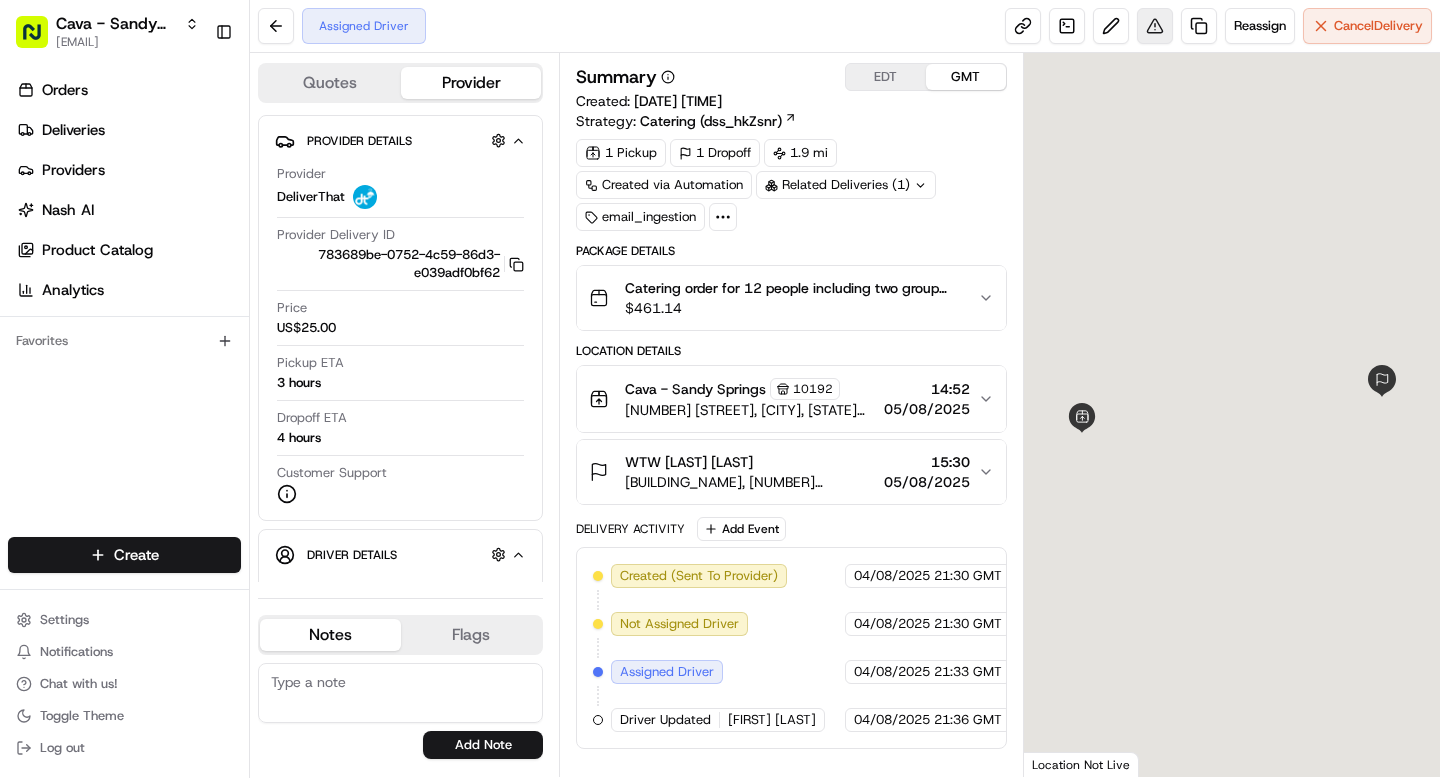 scroll, scrollTop: 0, scrollLeft: 0, axis: both 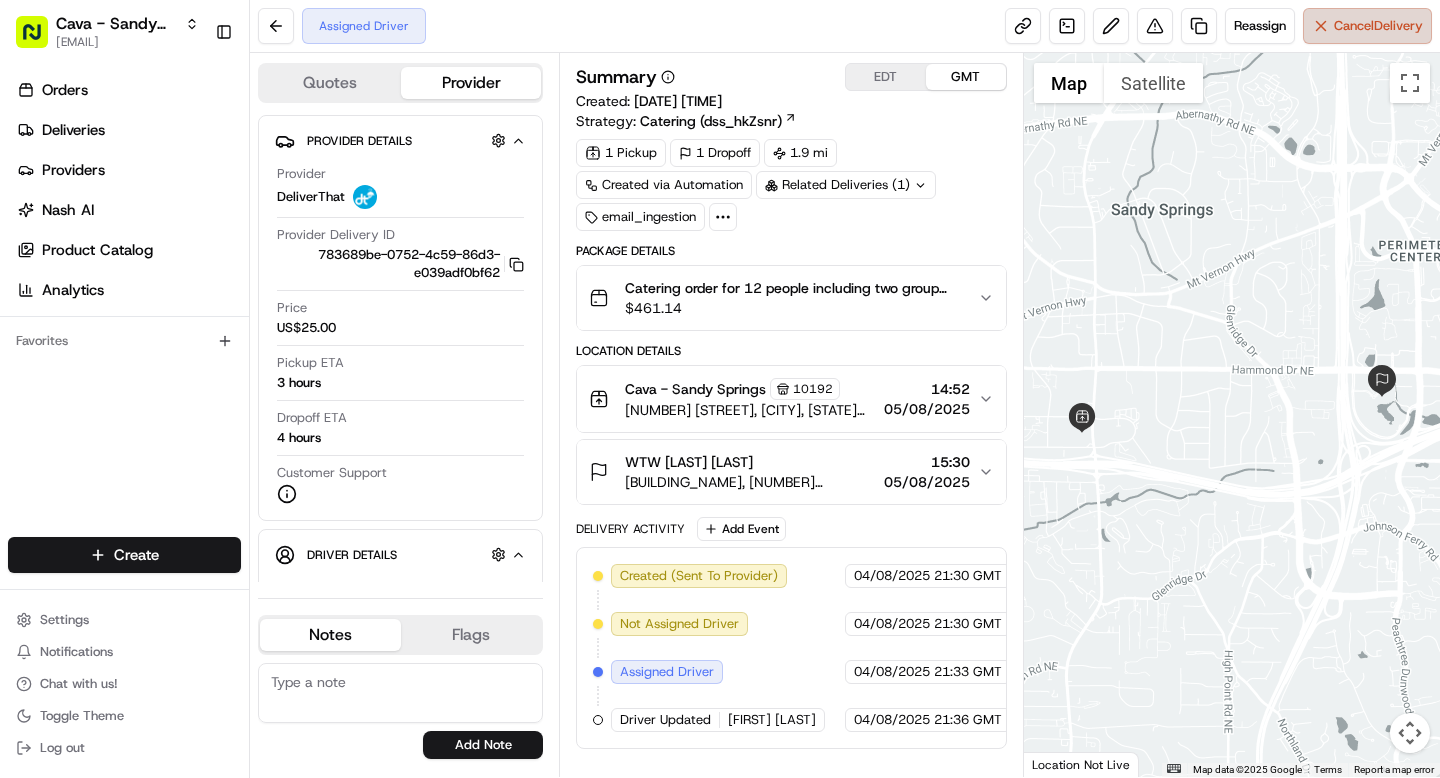 click on "Cancel  Delivery" at bounding box center (1367, 26) 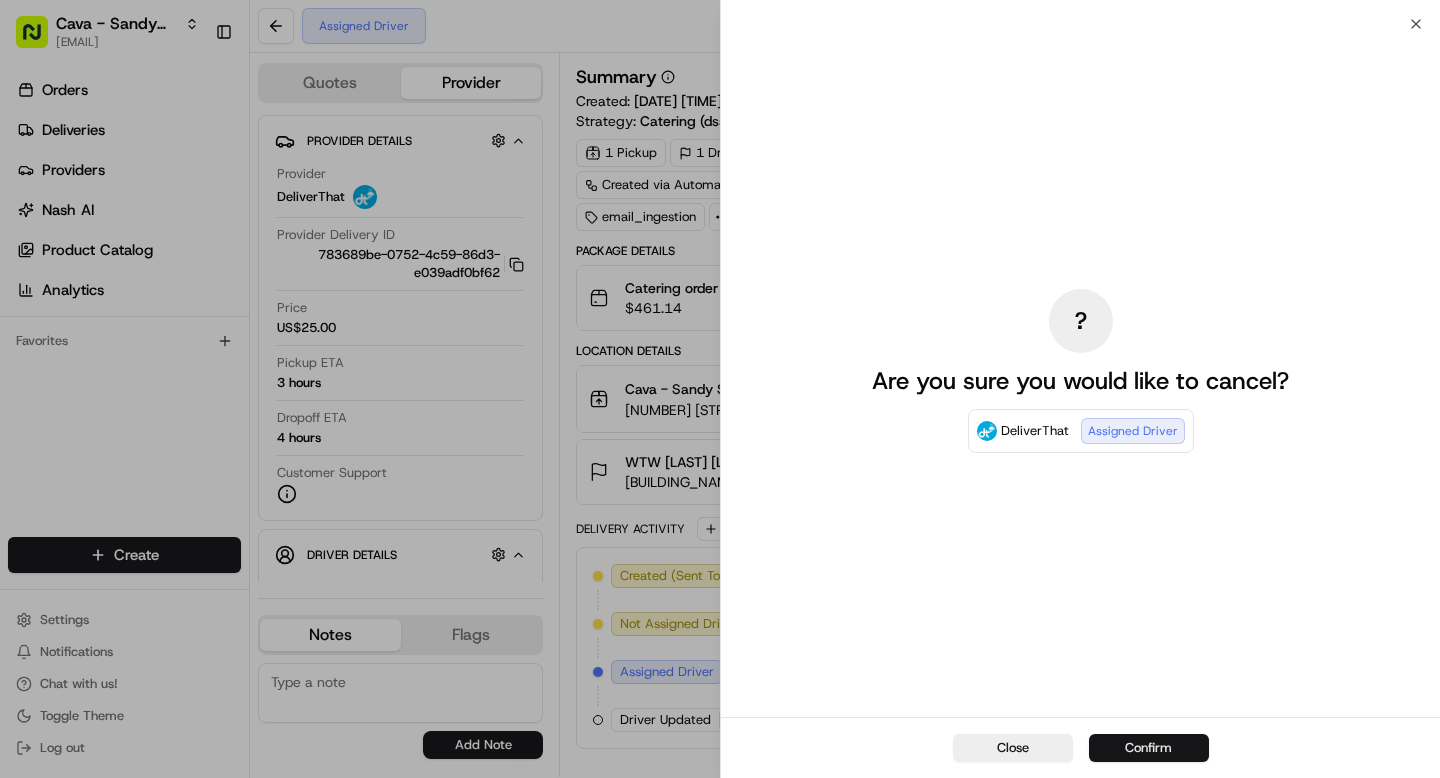 click on "Confirm" at bounding box center (1149, 748) 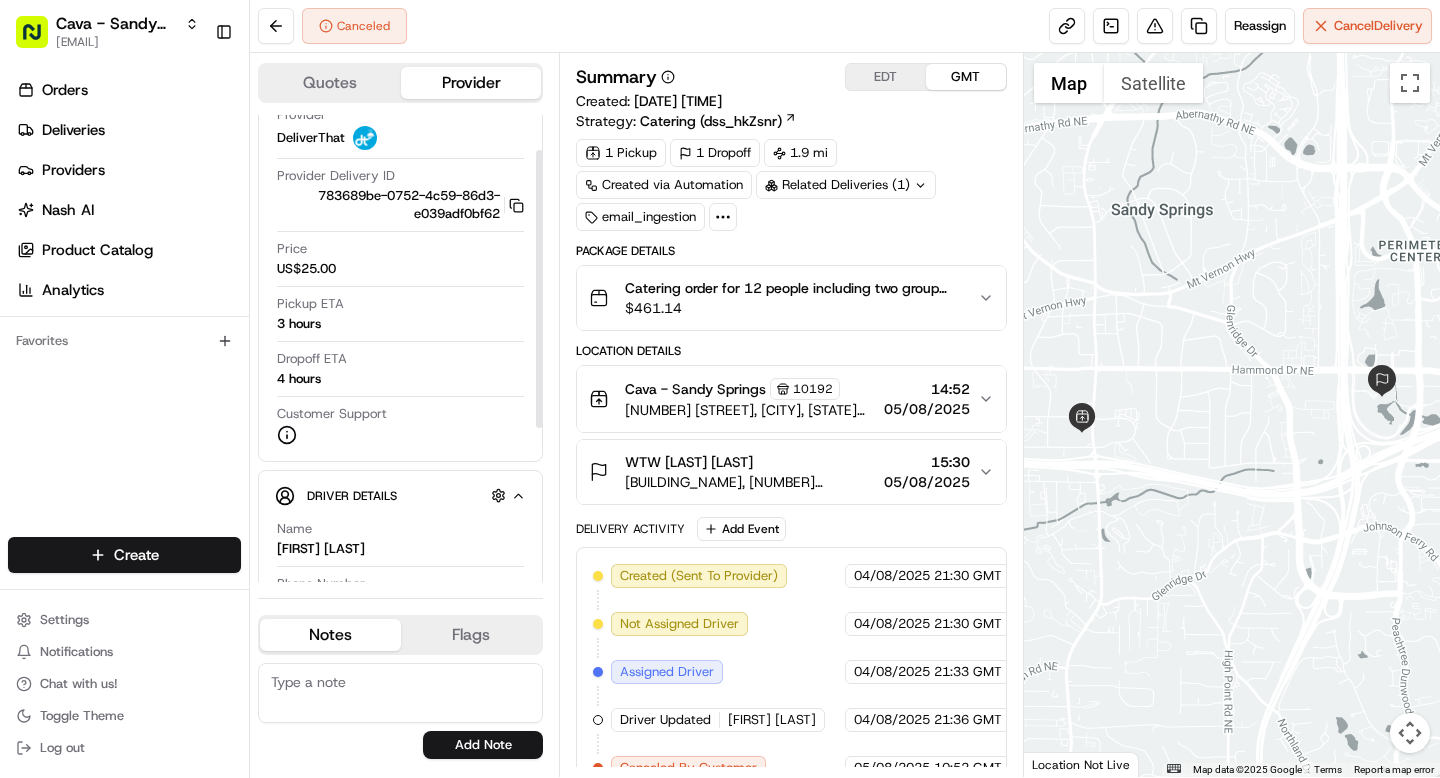 scroll, scrollTop: 0, scrollLeft: 0, axis: both 